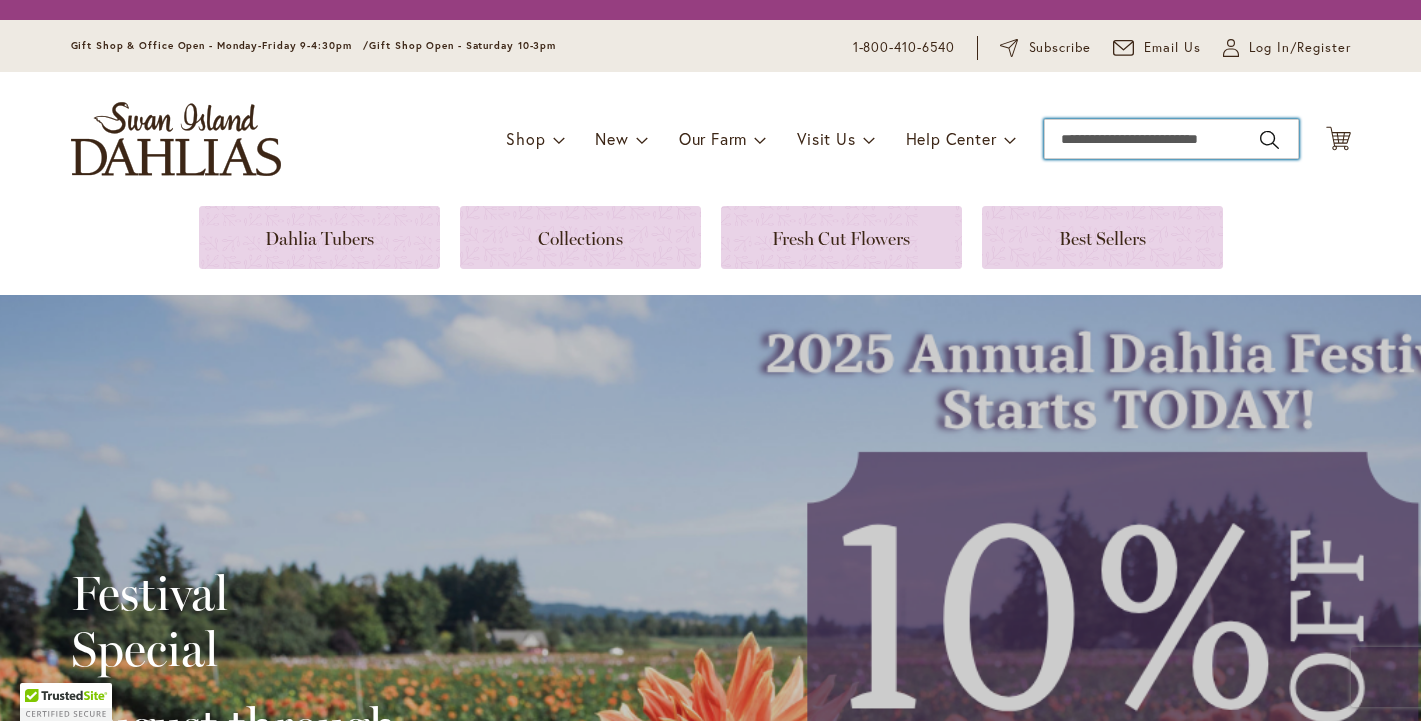 click on "Search" at bounding box center [1171, 139] 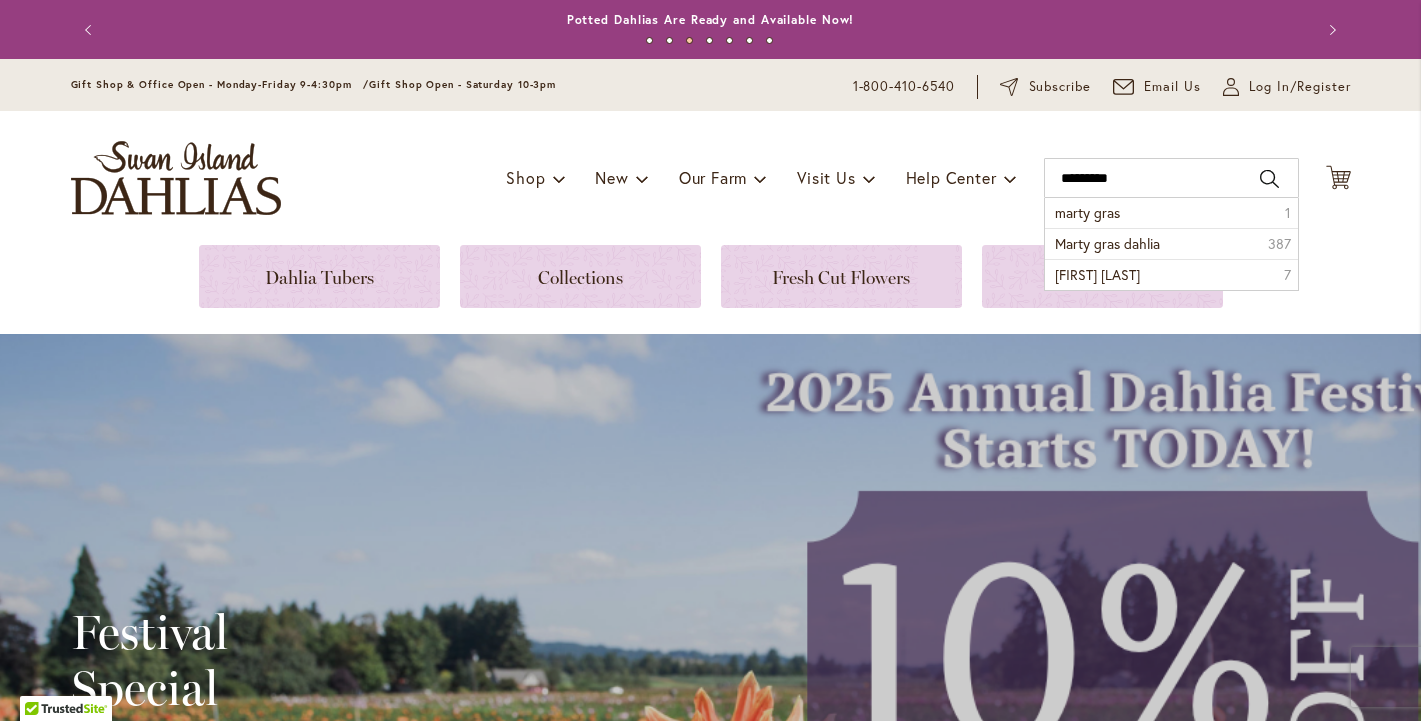 type on "**********" 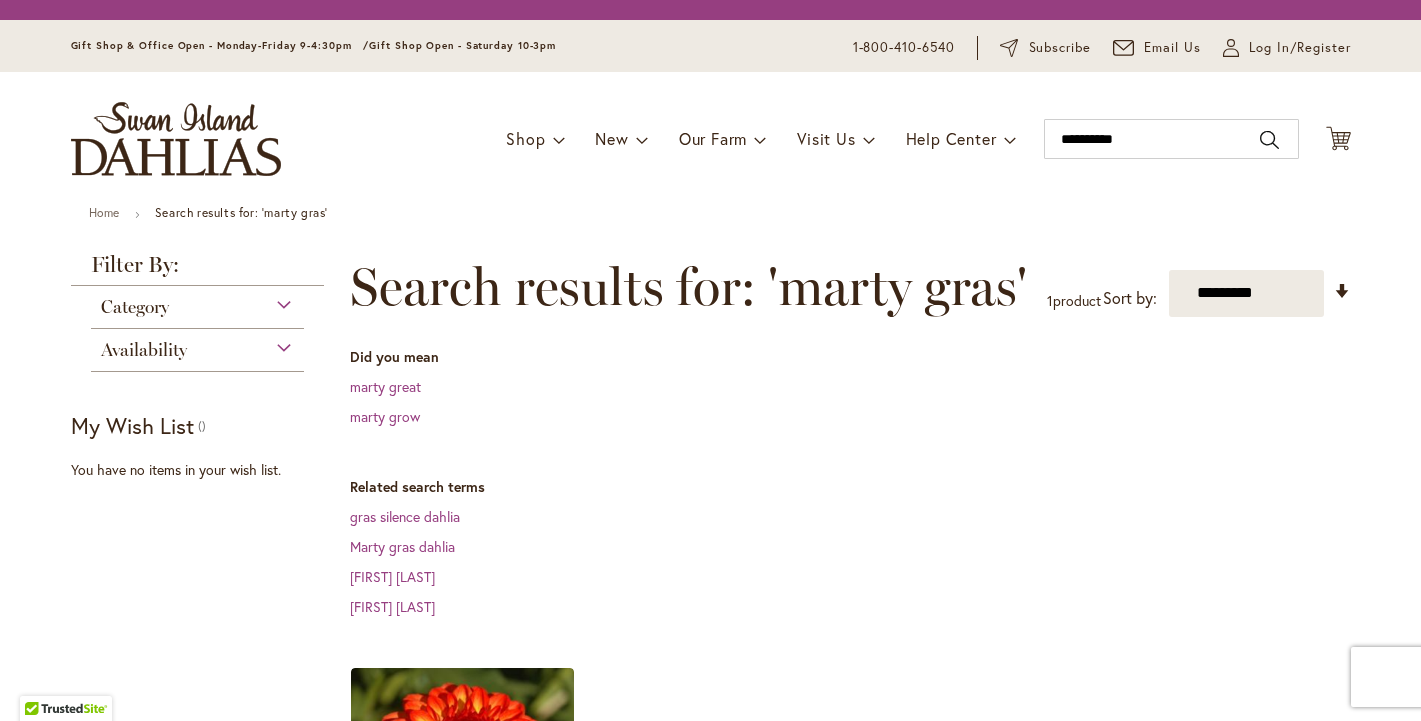 scroll, scrollTop: 0, scrollLeft: 0, axis: both 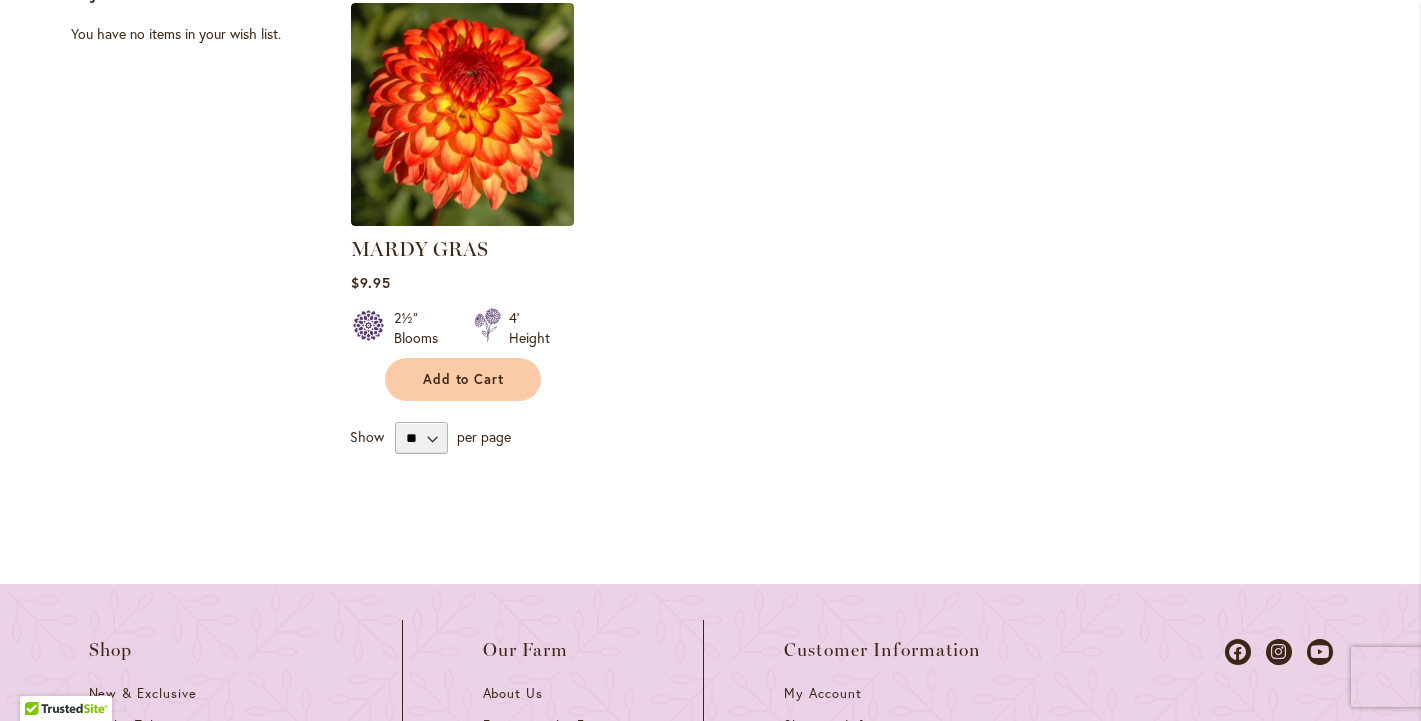 drag, startPoint x: 498, startPoint y: 165, endPoint x: 619, endPoint y: 186, distance: 122.80879 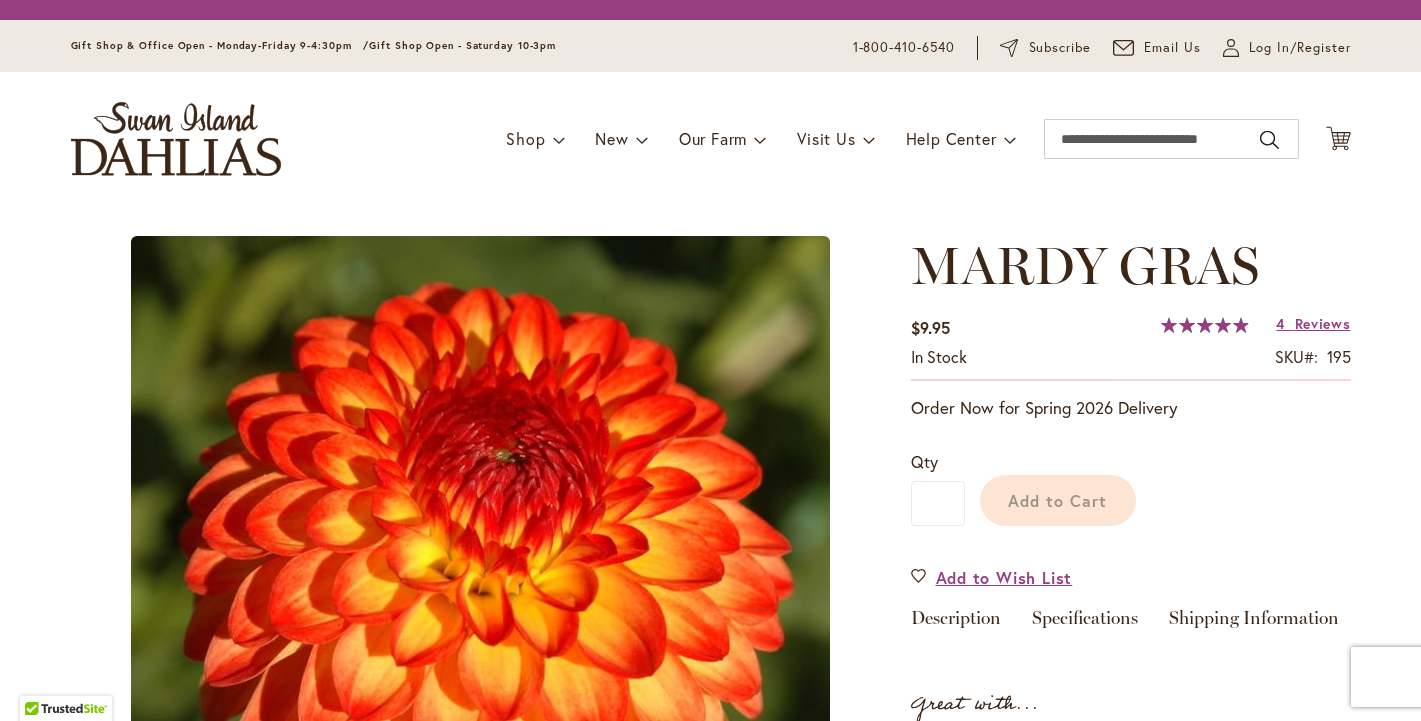 scroll, scrollTop: 0, scrollLeft: 0, axis: both 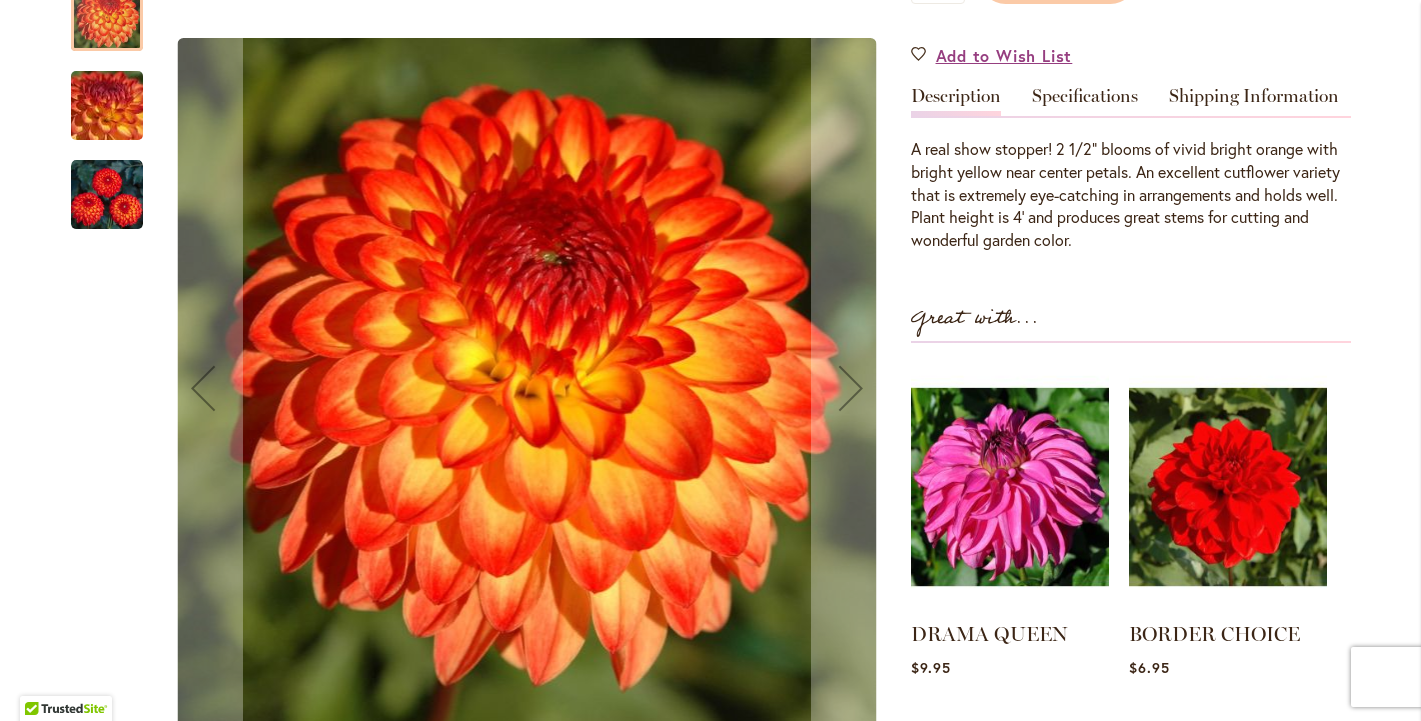 click at bounding box center (107, 105) 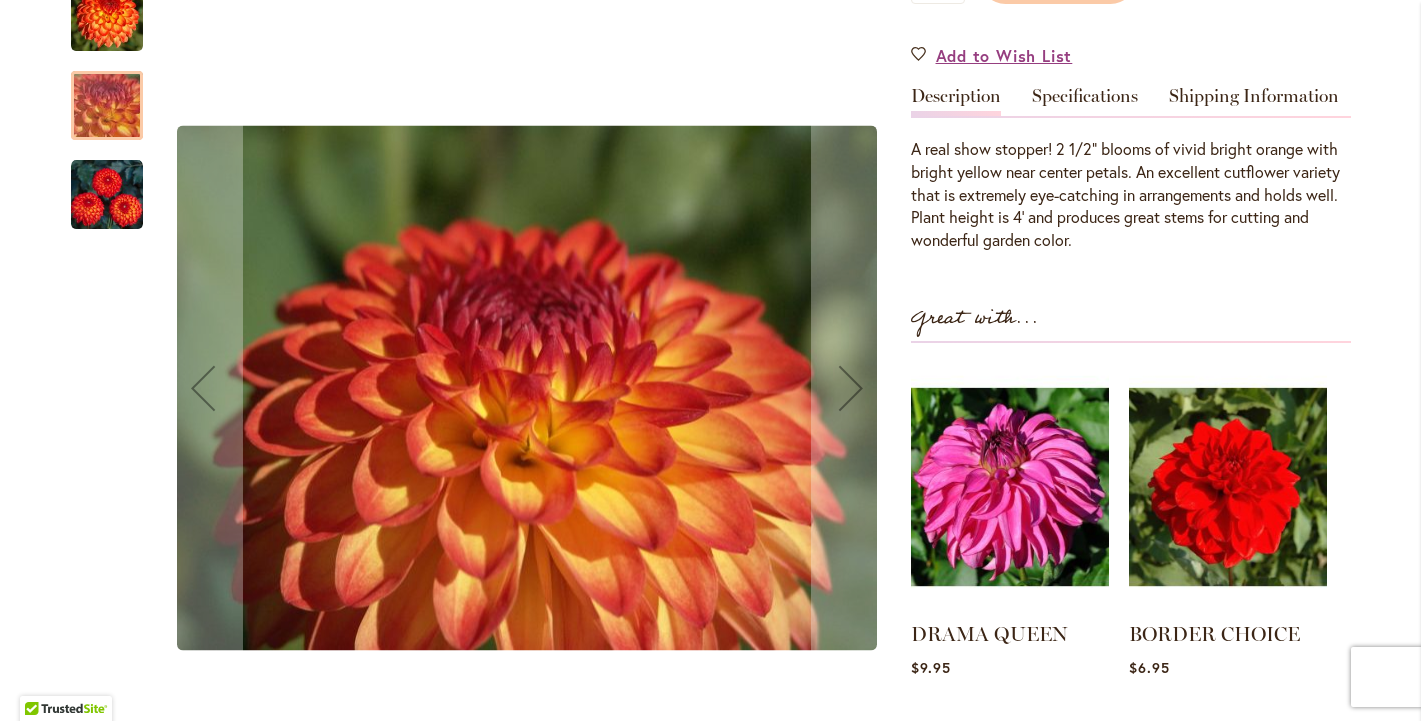 click at bounding box center (107, 194) 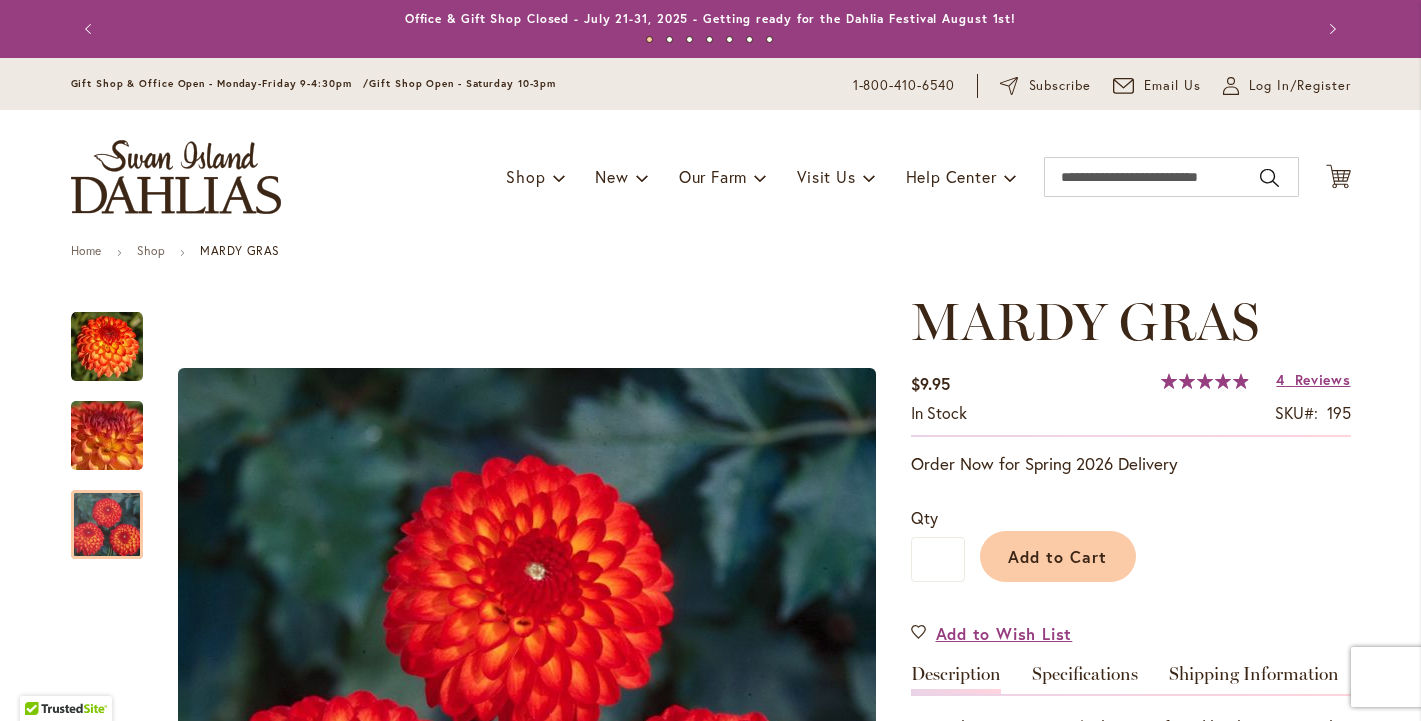scroll, scrollTop: 0, scrollLeft: 0, axis: both 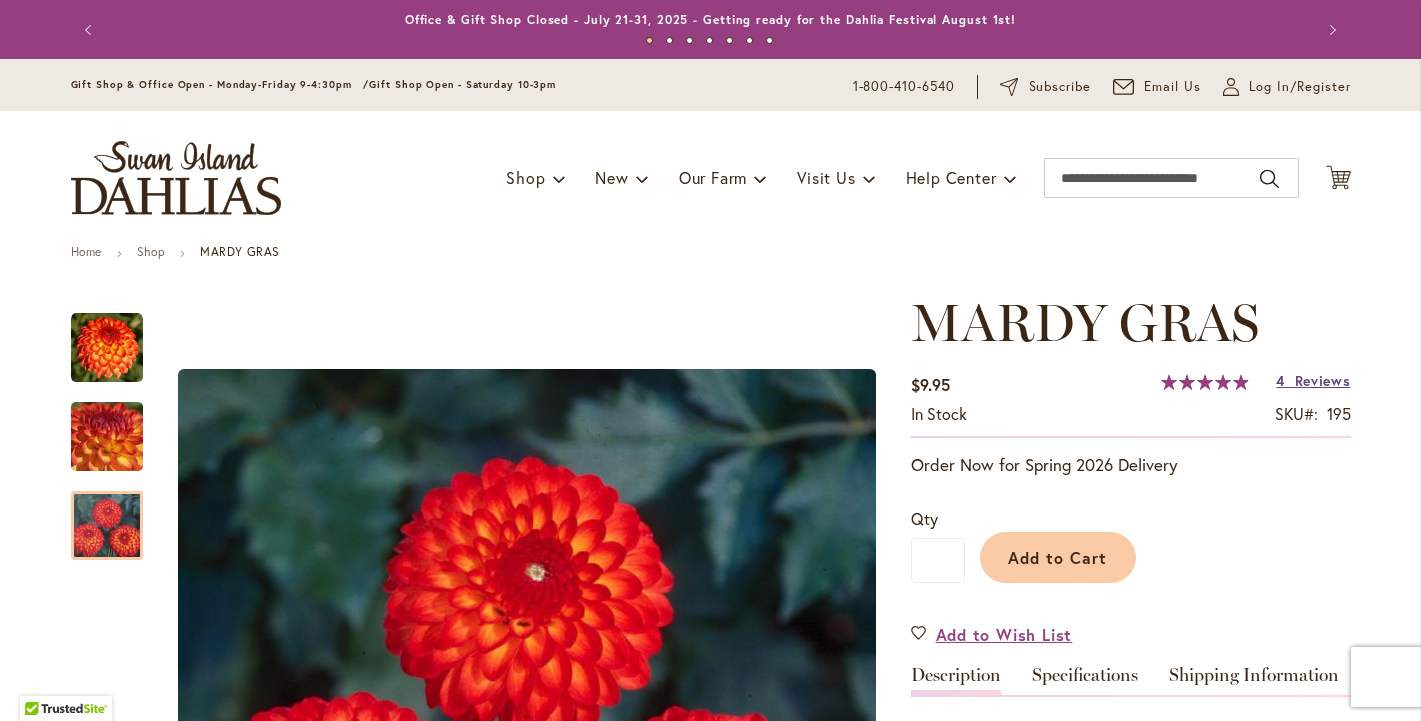 click on "Reviews" at bounding box center [1323, 380] 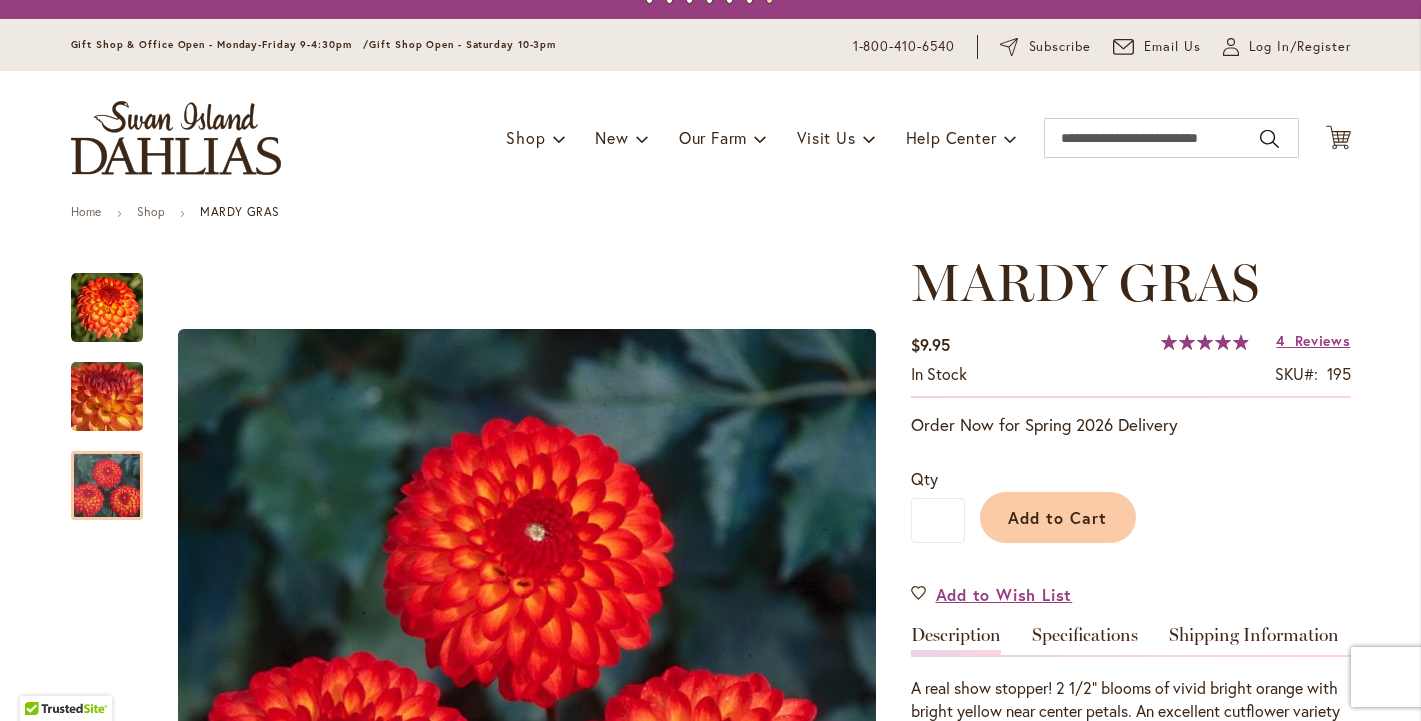 scroll, scrollTop: 0, scrollLeft: 0, axis: both 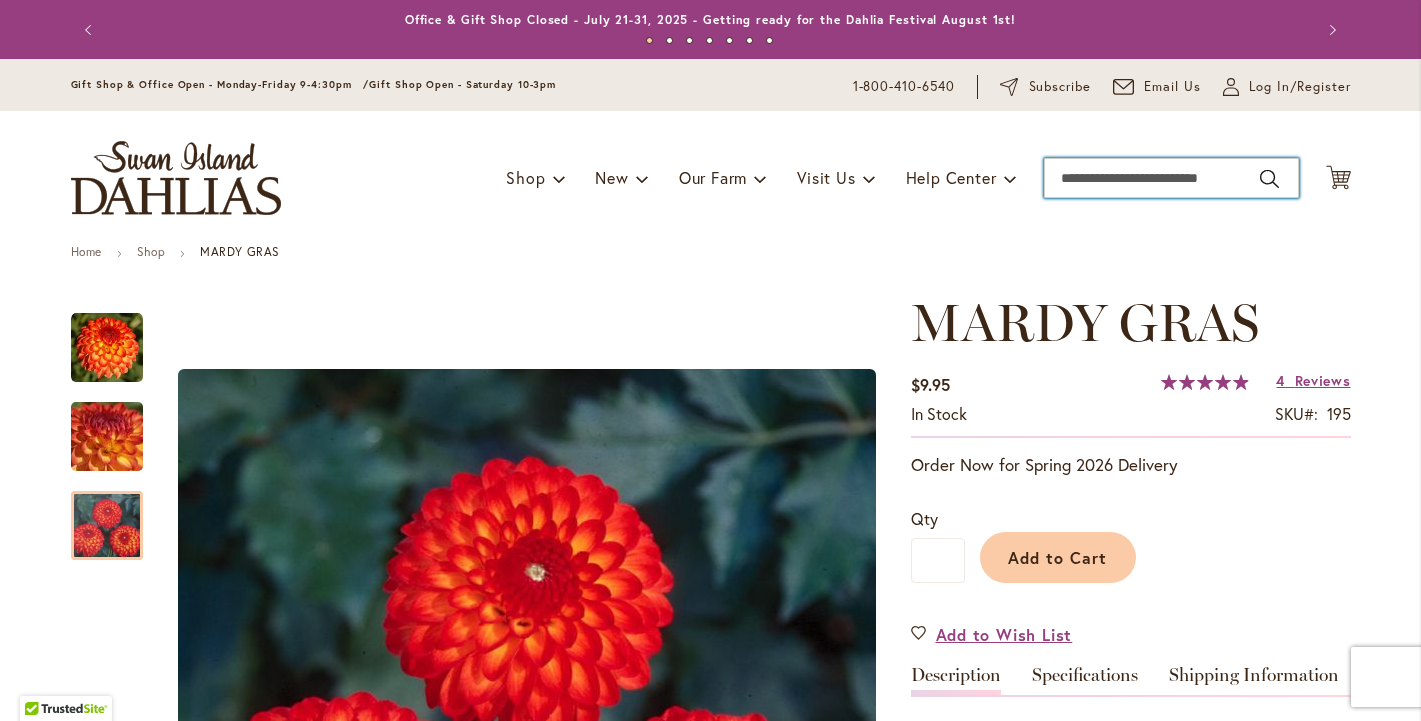 click on "Search" at bounding box center (1171, 178) 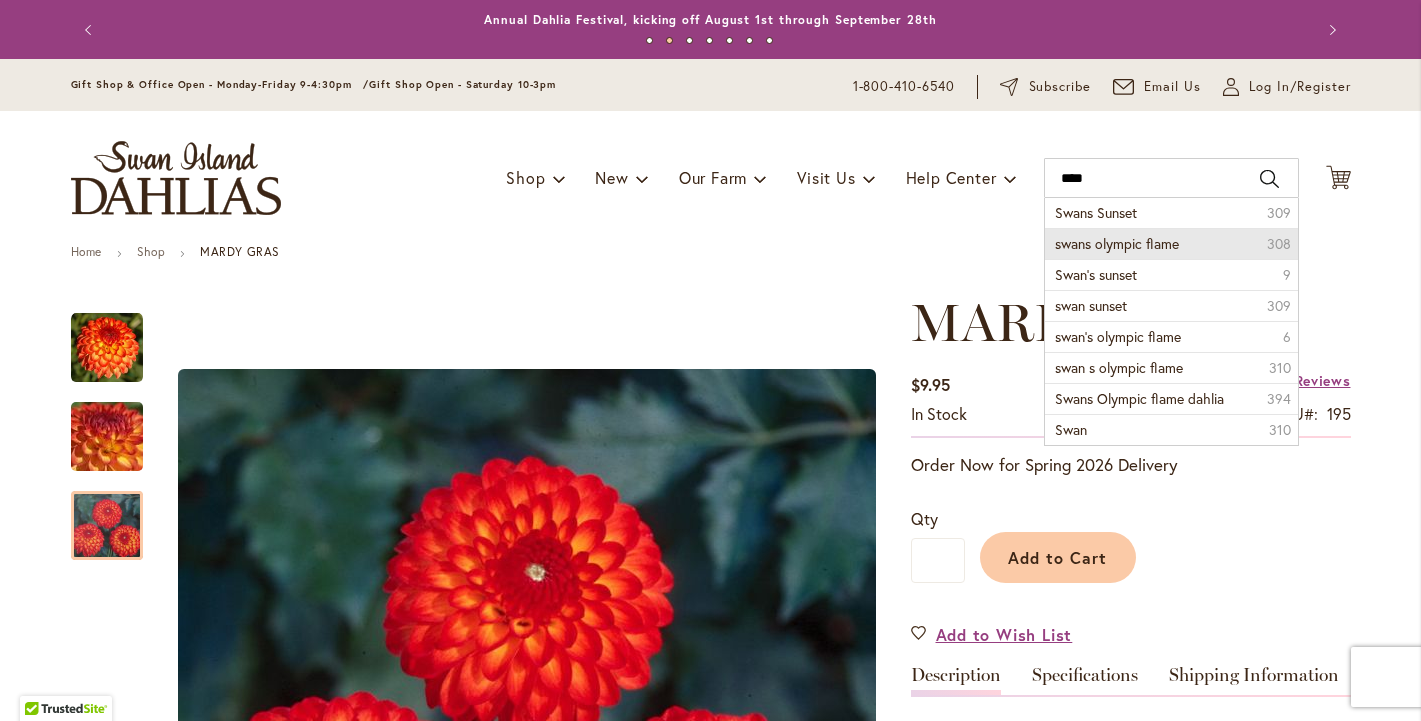click on "swans olympic flame" at bounding box center [1117, 243] 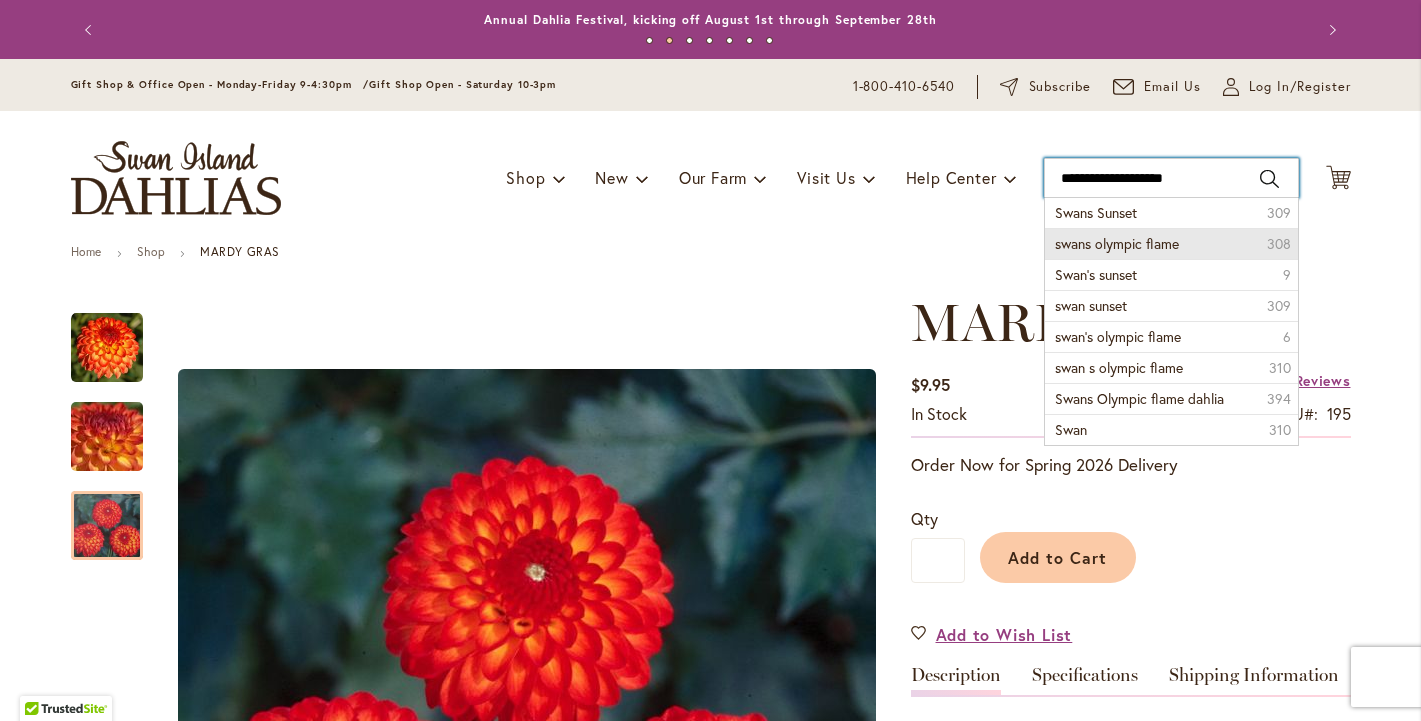 type on "**********" 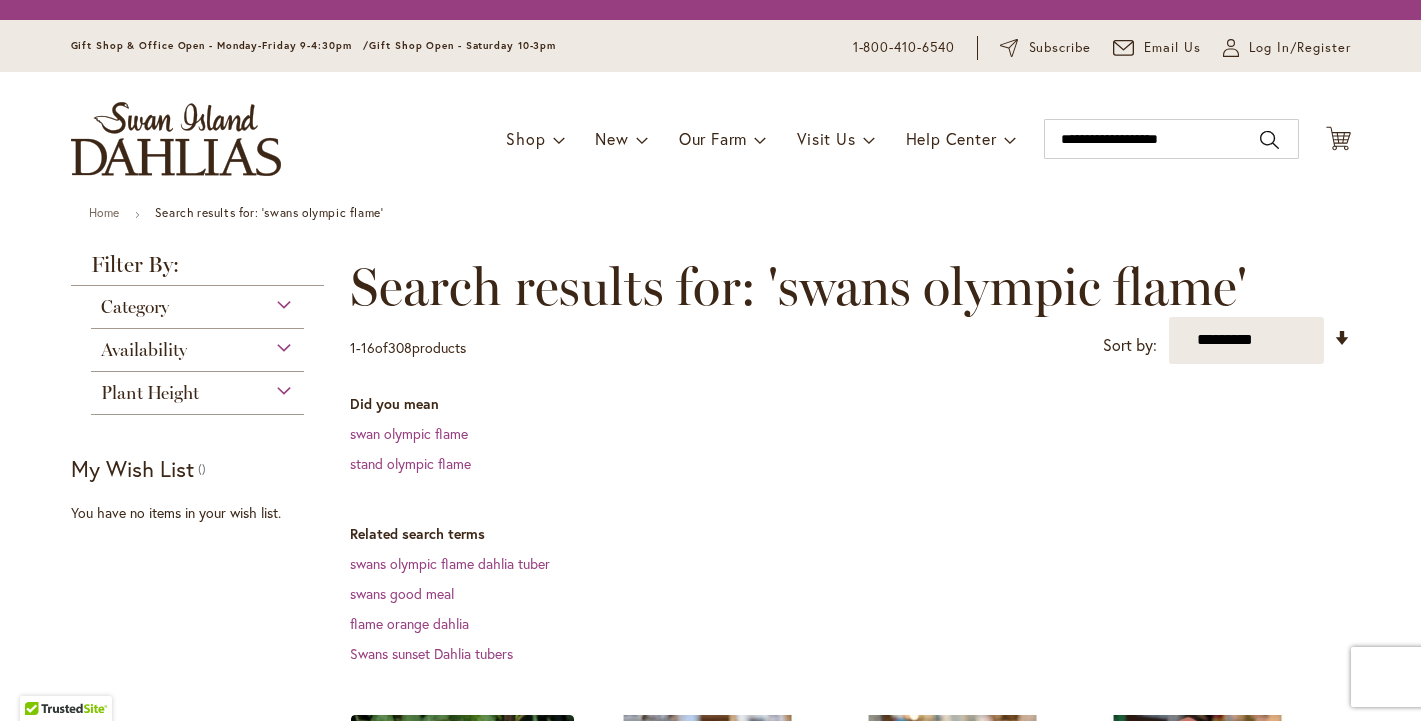 scroll, scrollTop: 0, scrollLeft: 0, axis: both 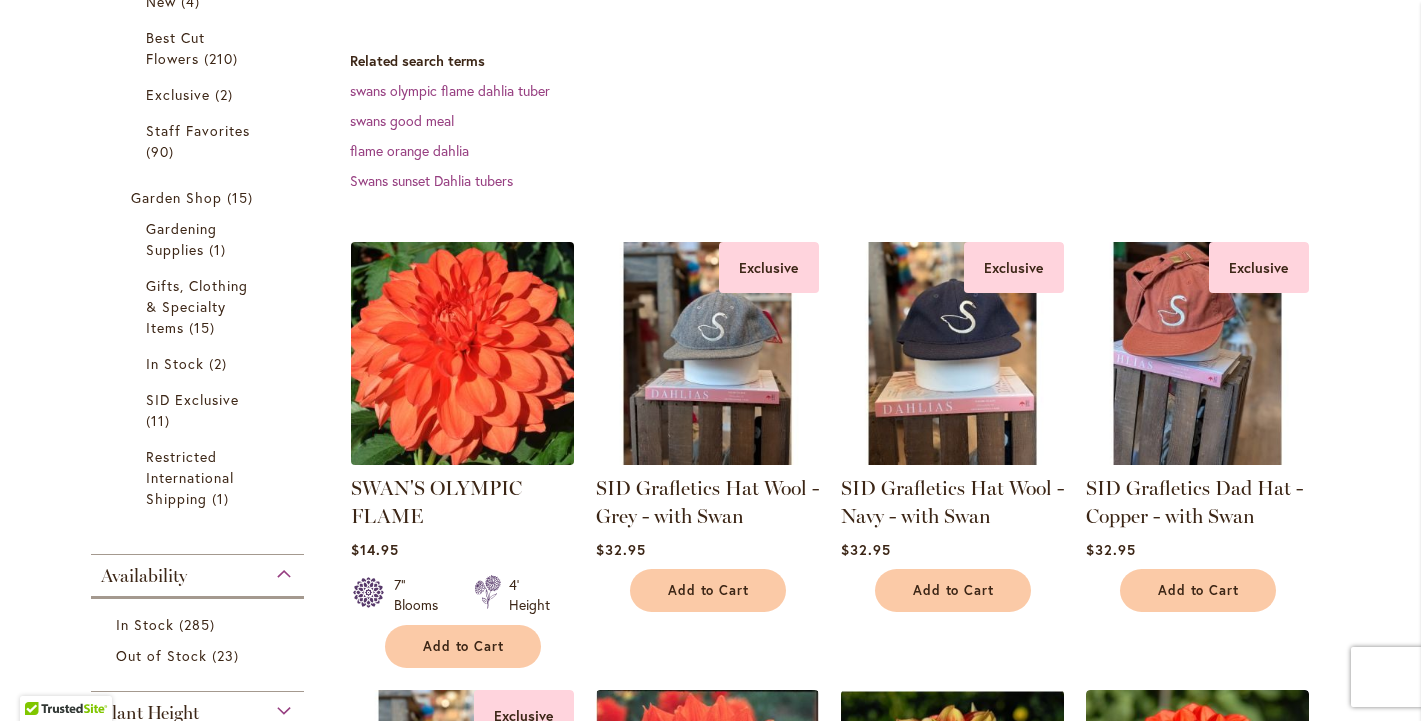drag, startPoint x: 440, startPoint y: 353, endPoint x: 445, endPoint y: 342, distance: 12.083046 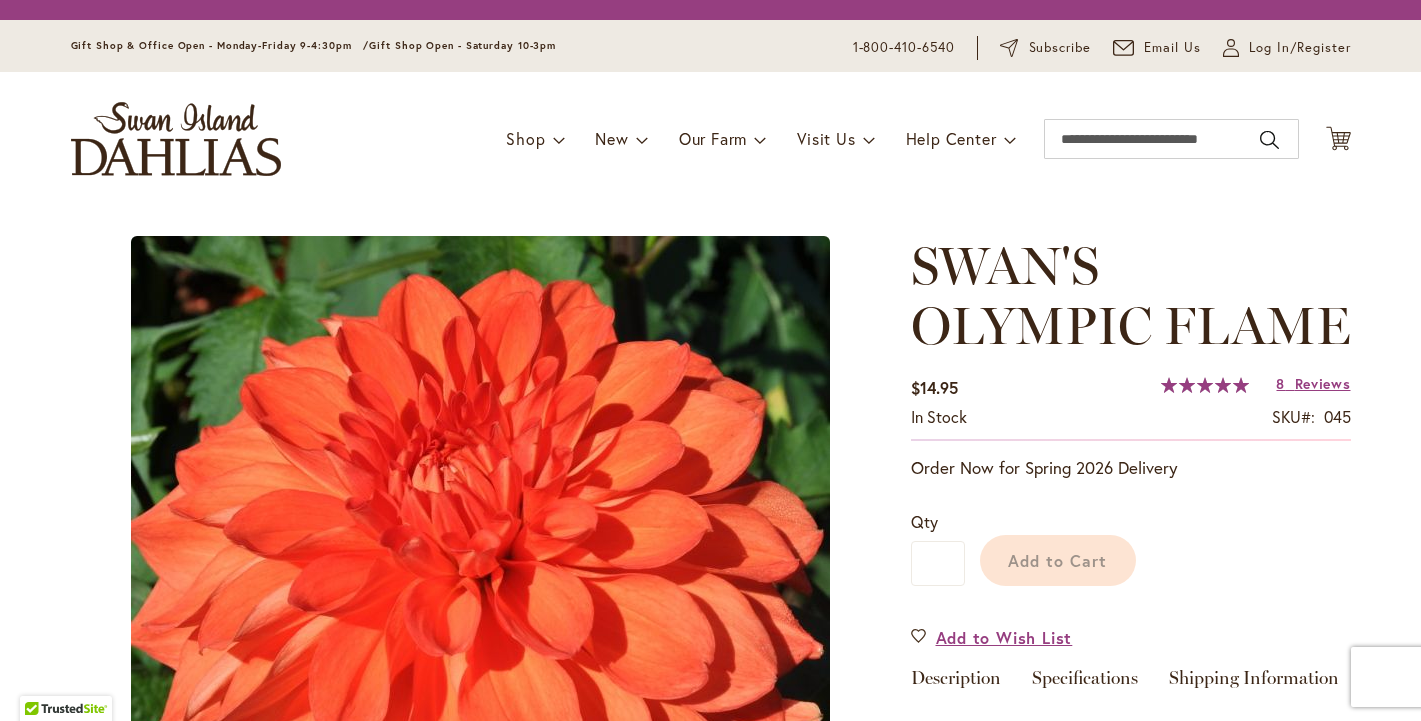 scroll, scrollTop: 0, scrollLeft: 0, axis: both 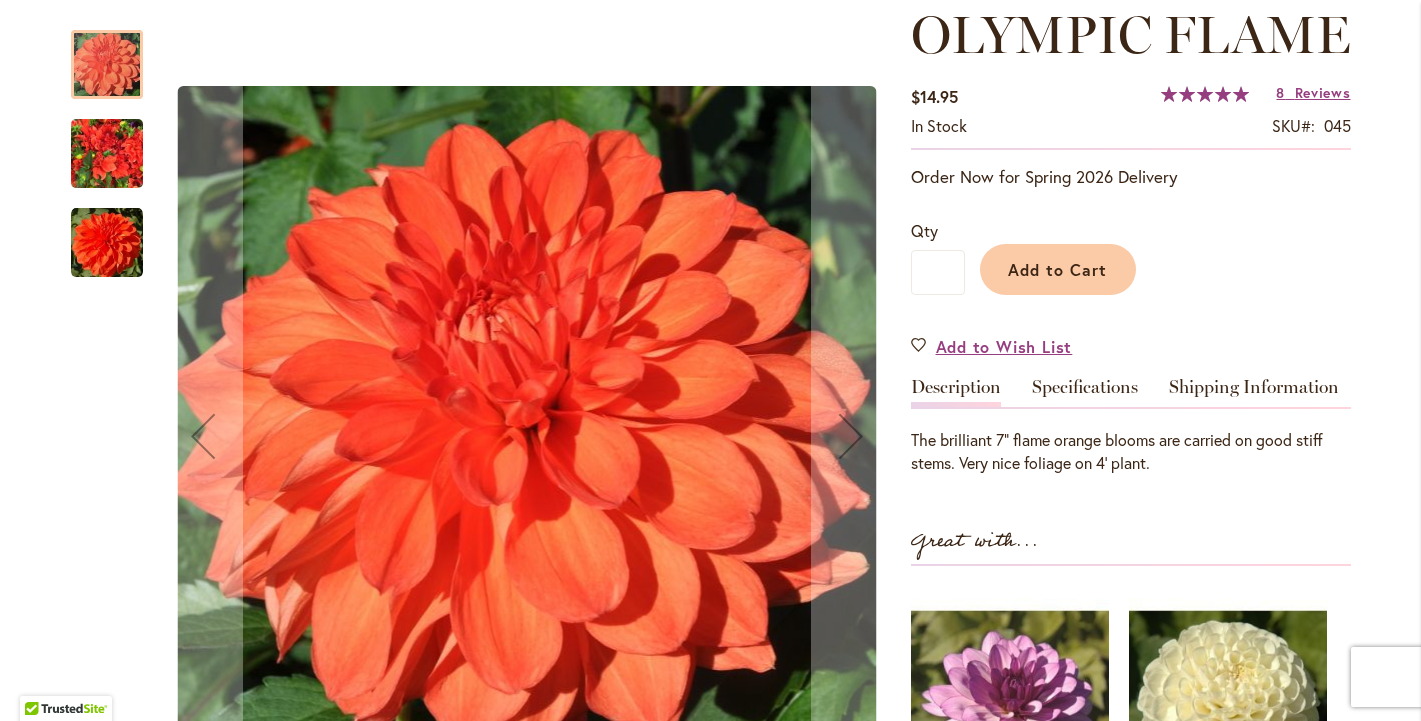 click at bounding box center [107, 154] 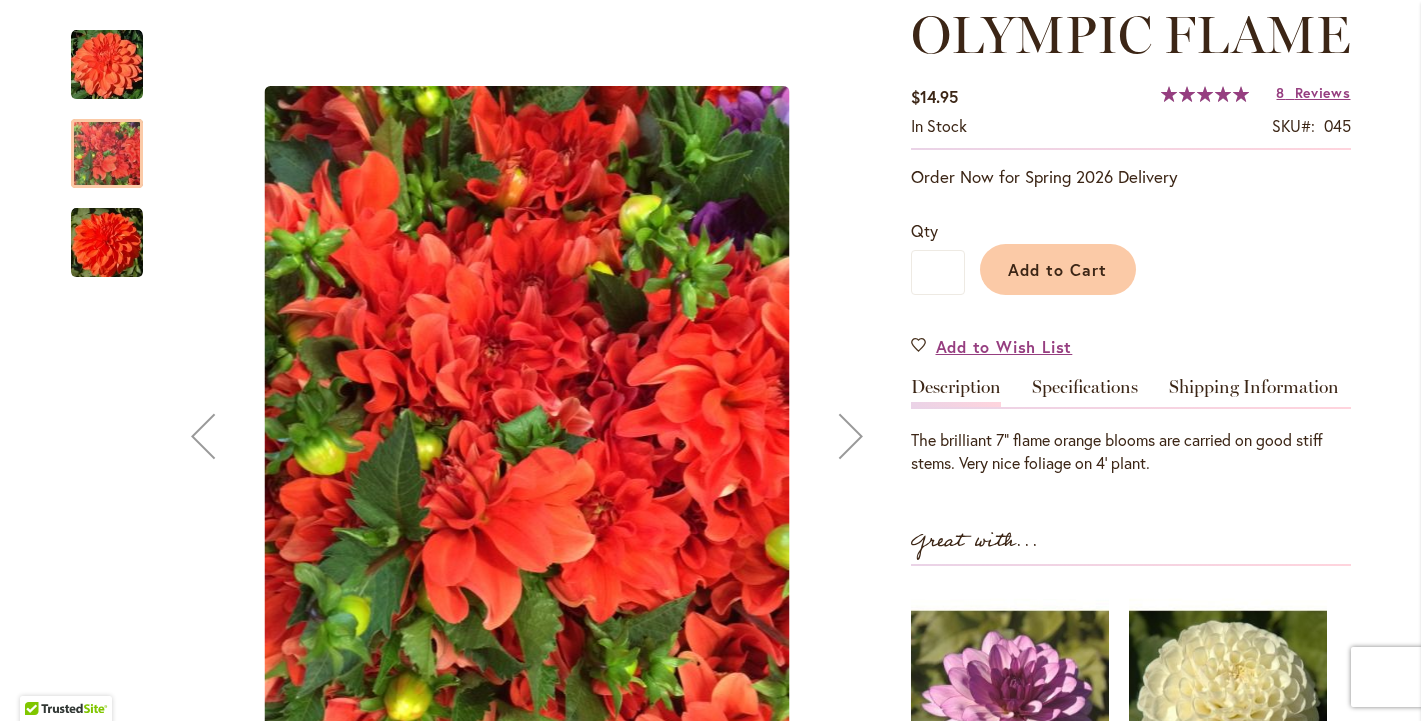 click at bounding box center (107, 243) 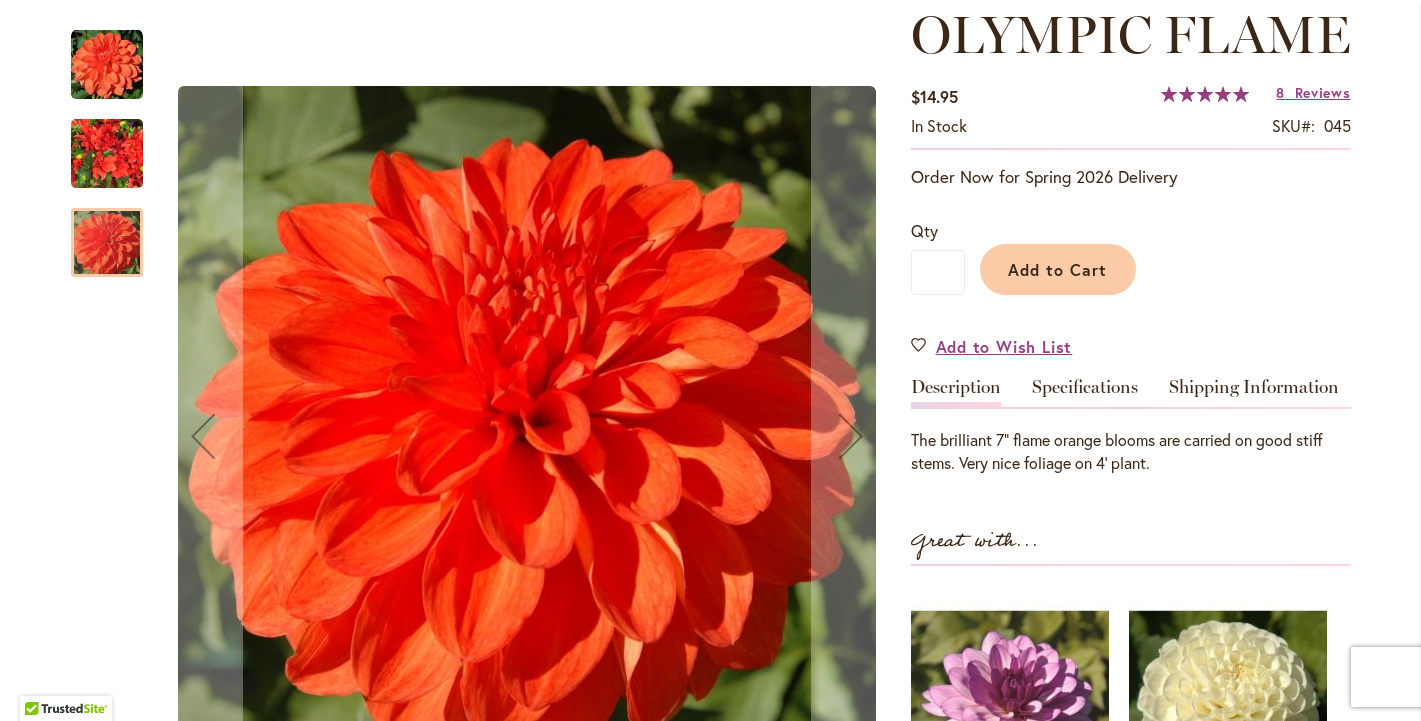 click at bounding box center (107, 154) 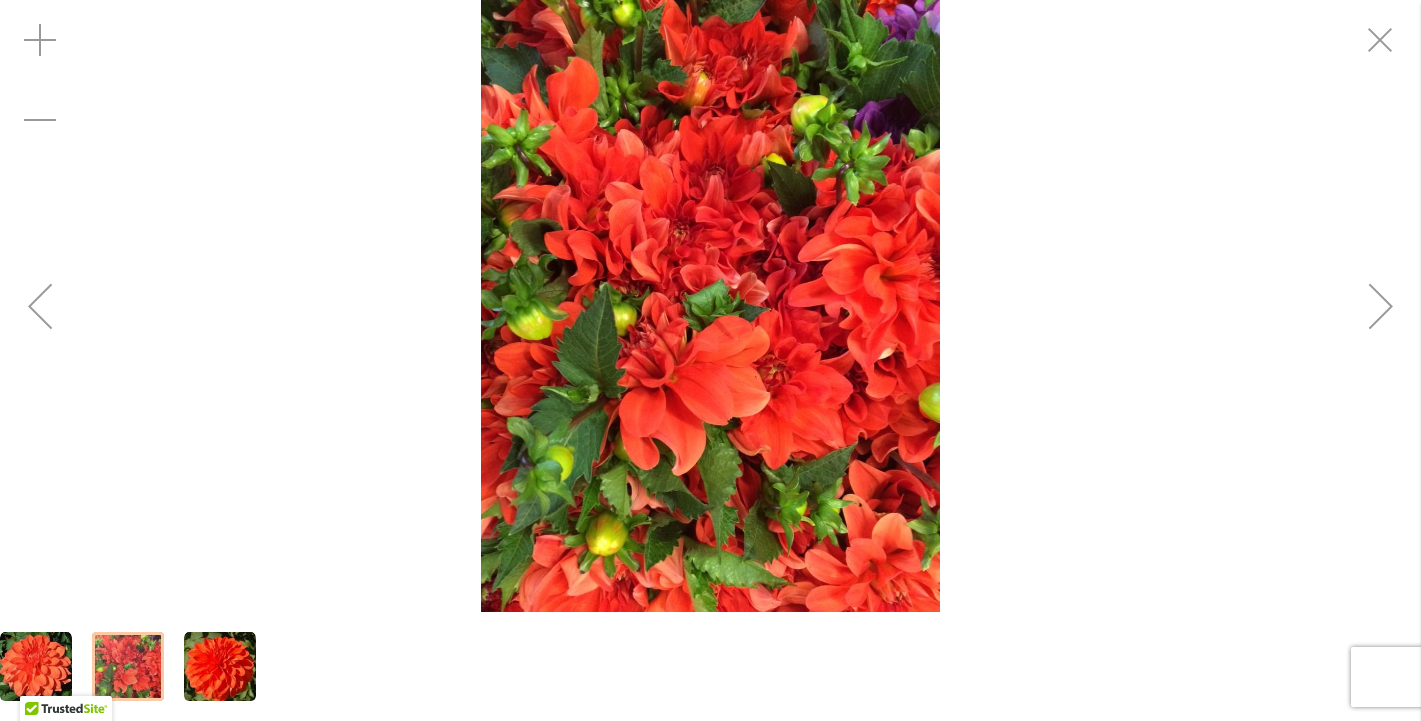 click at bounding box center [710, 306] 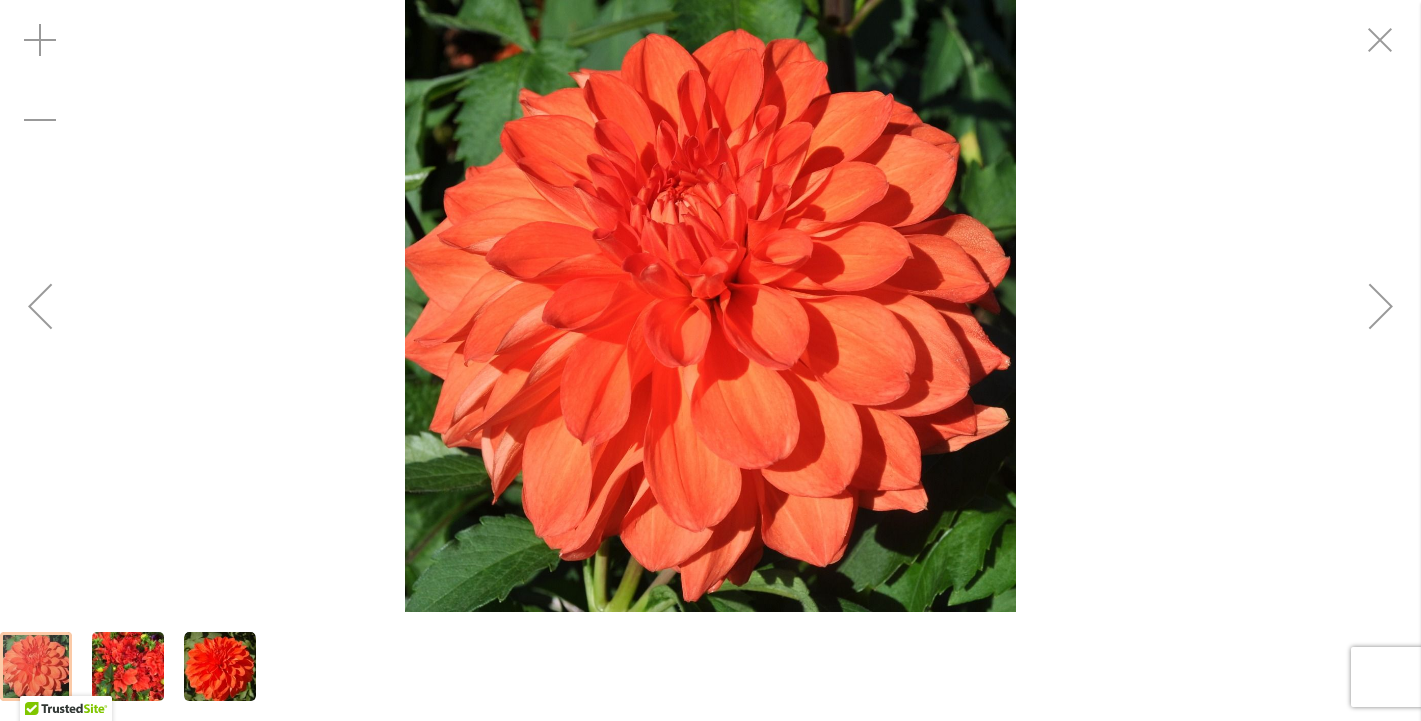 drag, startPoint x: 712, startPoint y: 425, endPoint x: 849, endPoint y: 470, distance: 144.20125 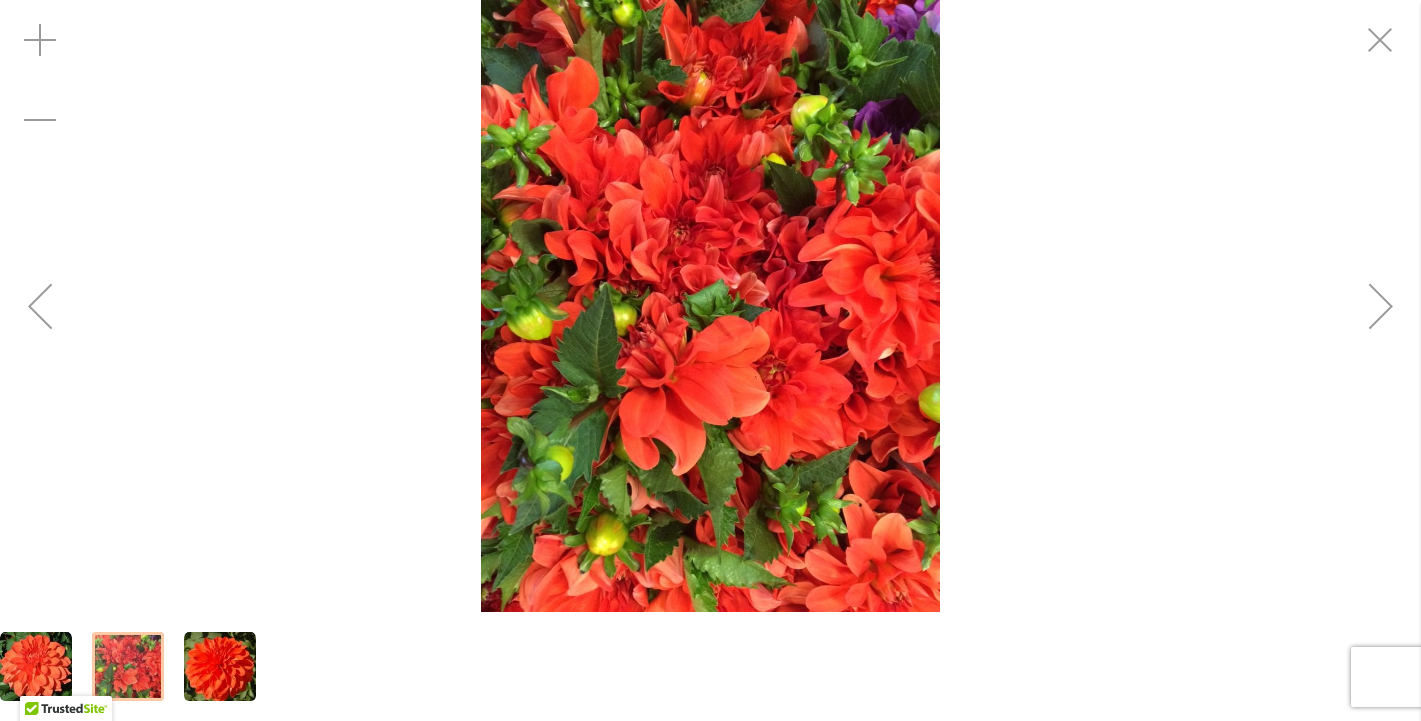 click at bounding box center (1381, 306) 